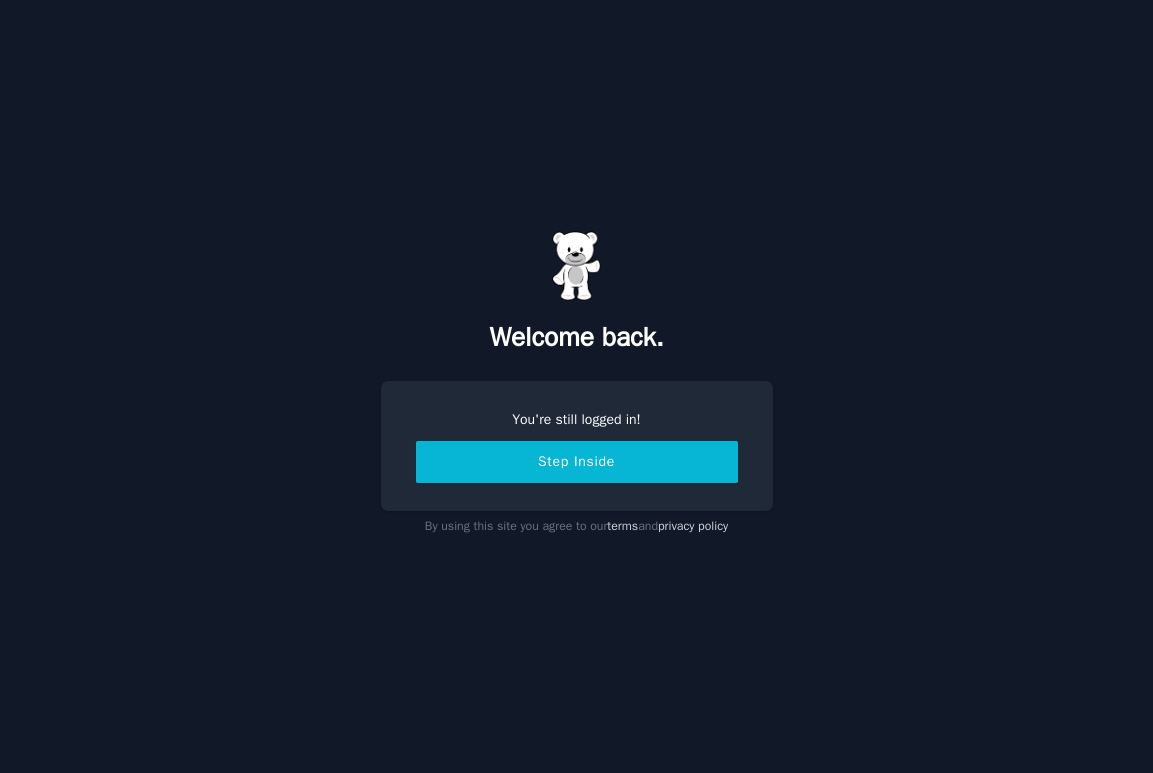 scroll, scrollTop: 0, scrollLeft: 0, axis: both 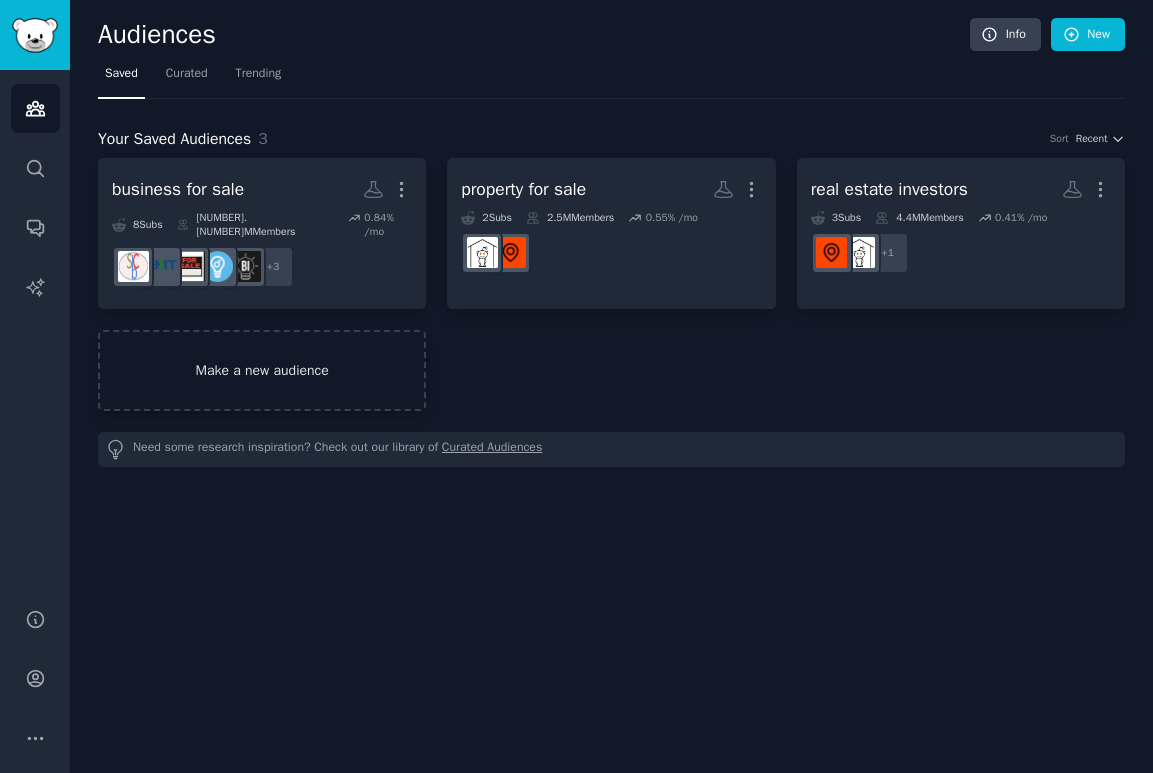 click on "Make a new audience" at bounding box center [262, 370] 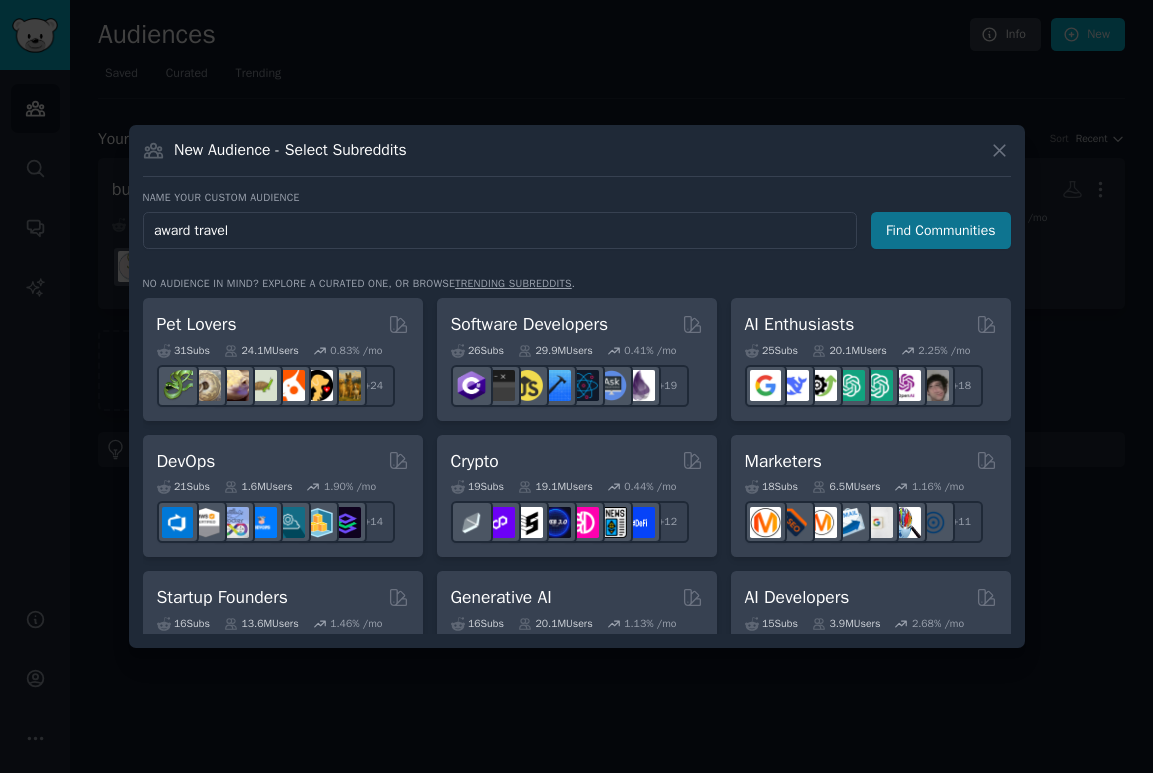type on "award travel" 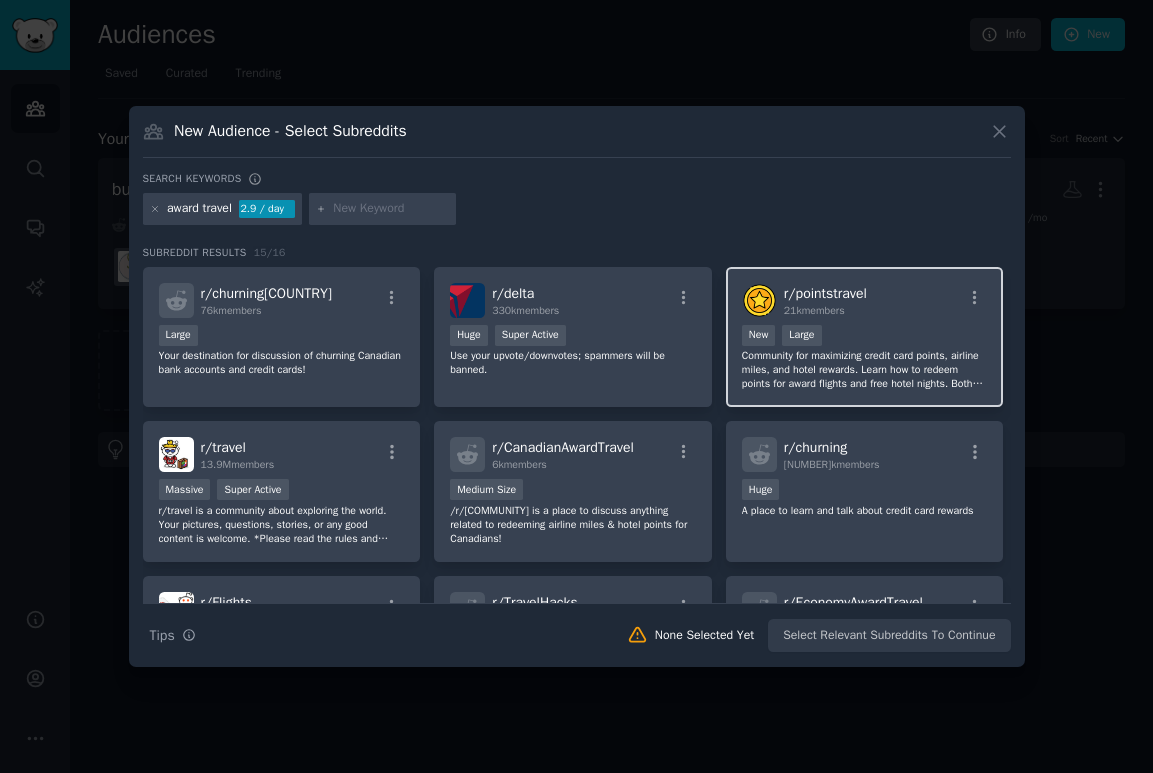 click on "r/ [USERNAME]" at bounding box center (825, 293) 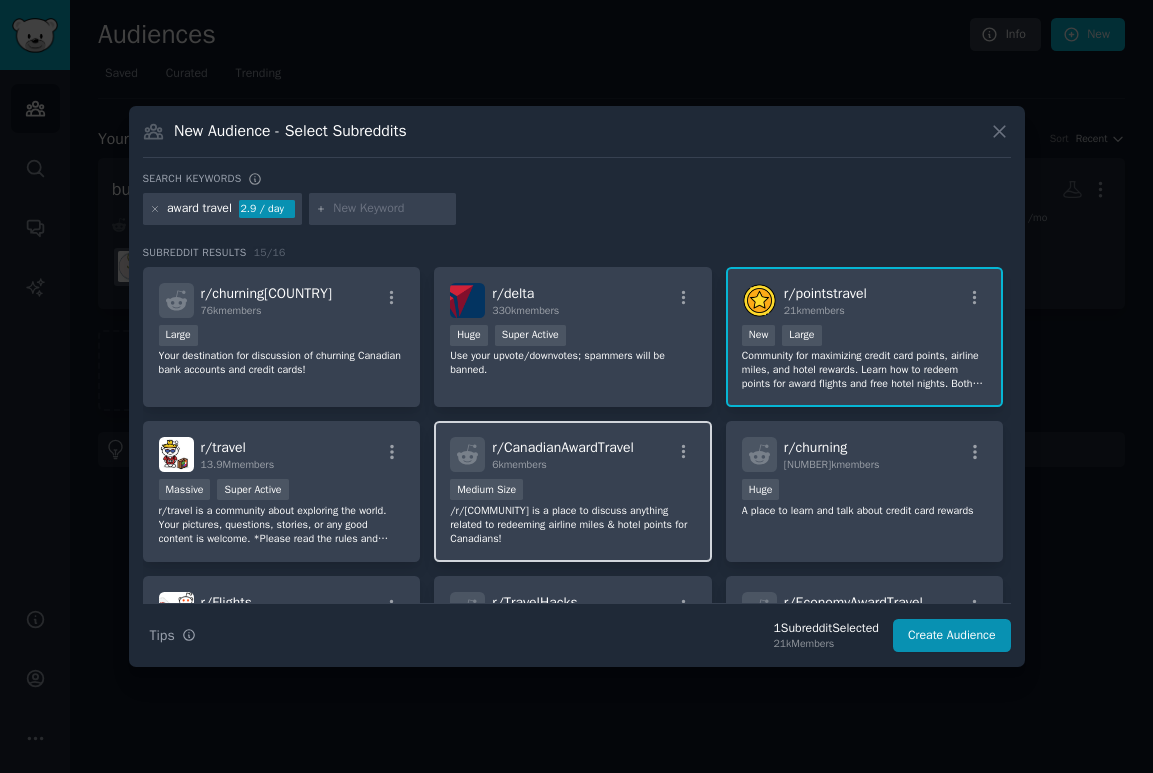 click on "Medium Size" at bounding box center (573, 491) 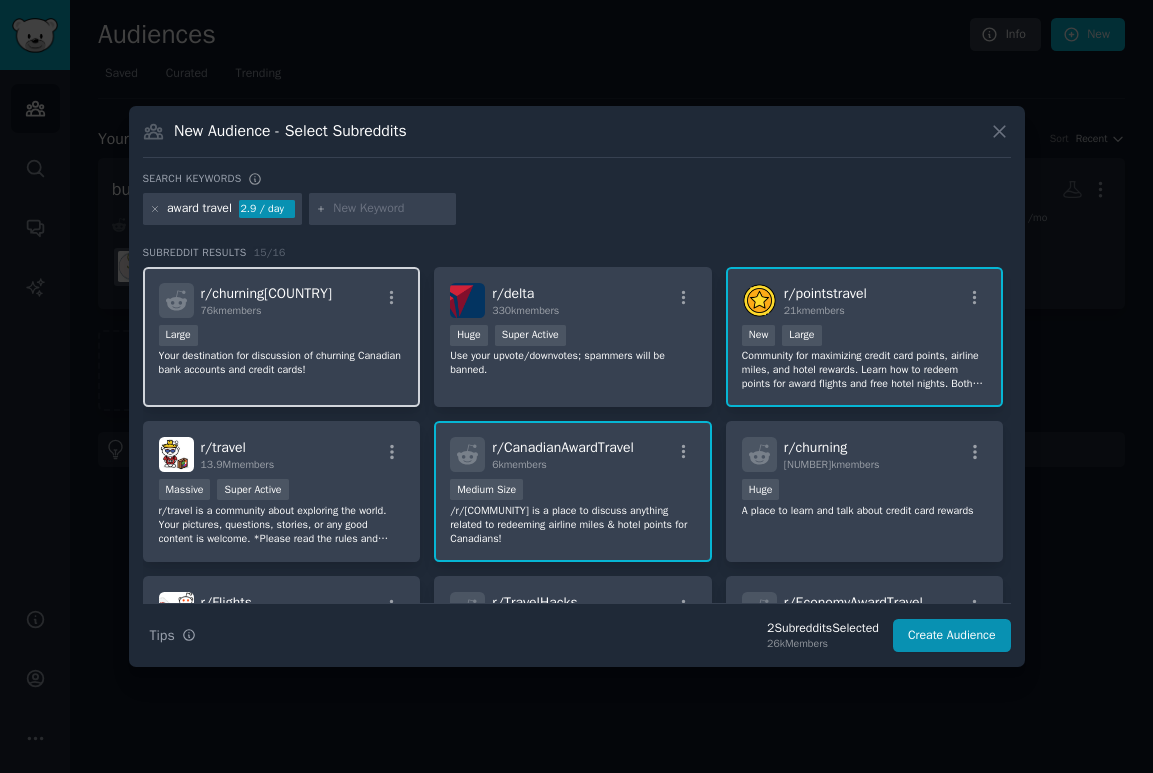 click on "Your destination for discussion of churning Canadian bank accounts and credit cards!" at bounding box center [282, 363] 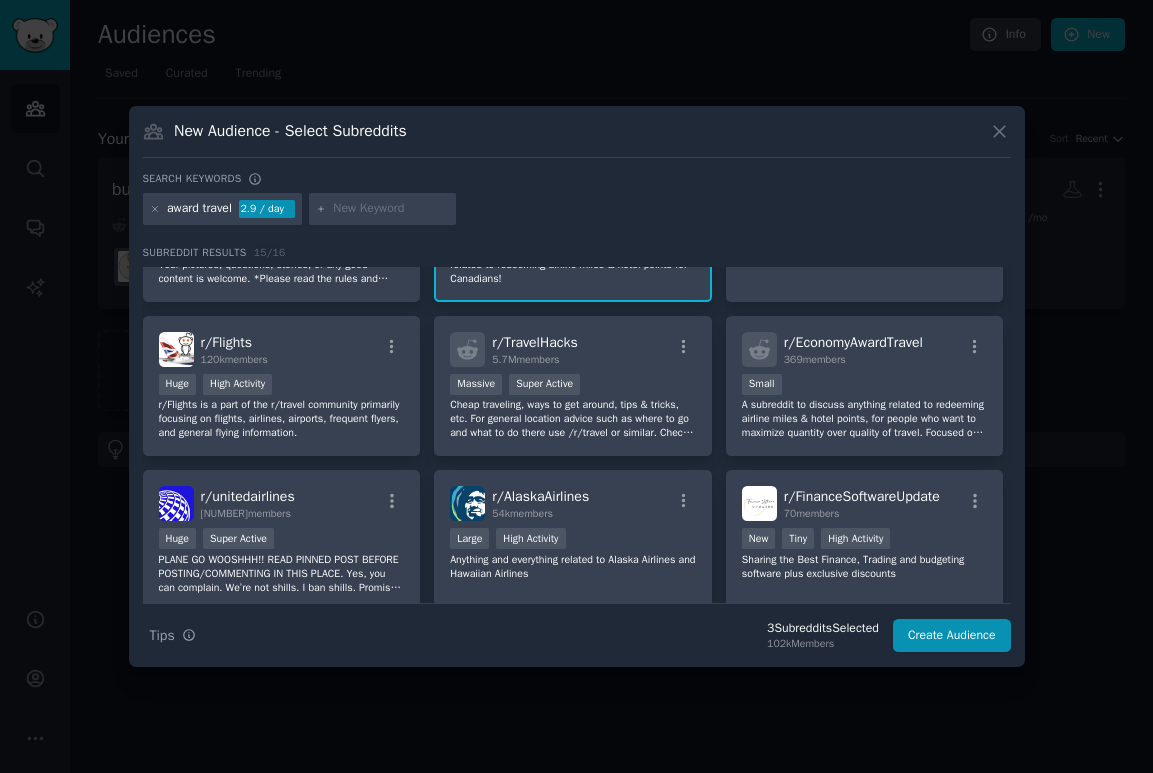 scroll, scrollTop: 268, scrollLeft: 0, axis: vertical 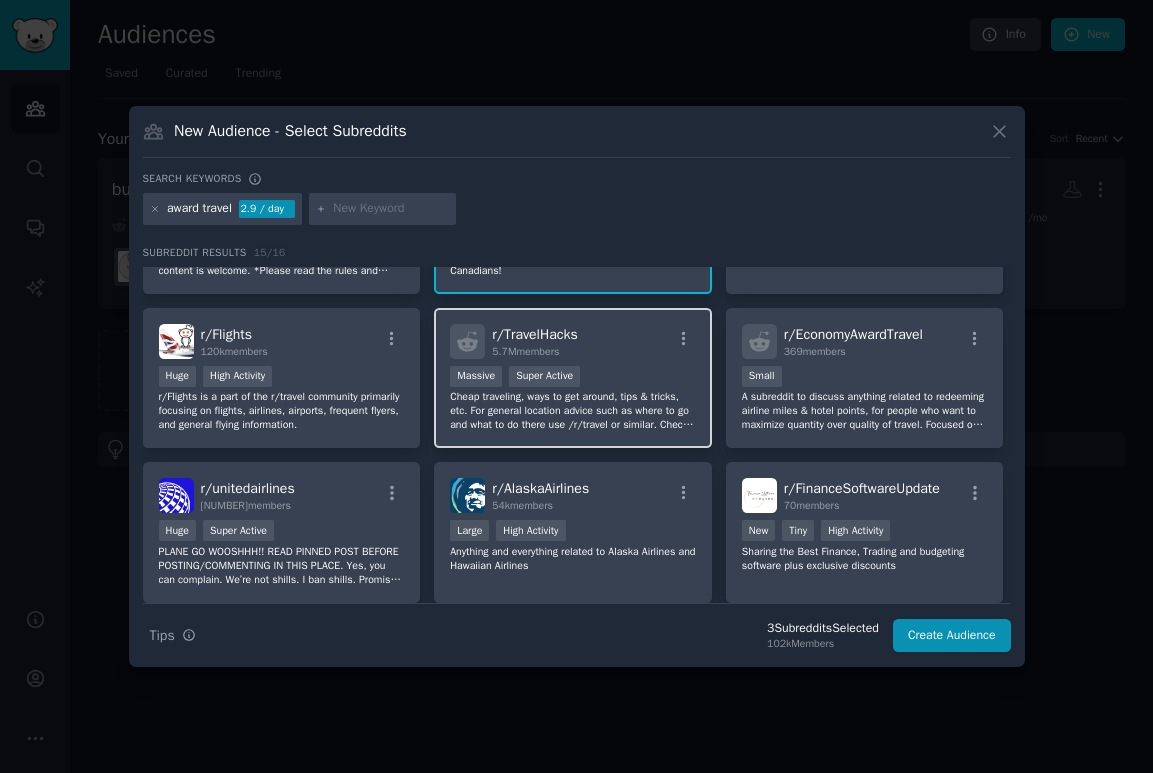 click on "5.7M  members" at bounding box center [525, 351] 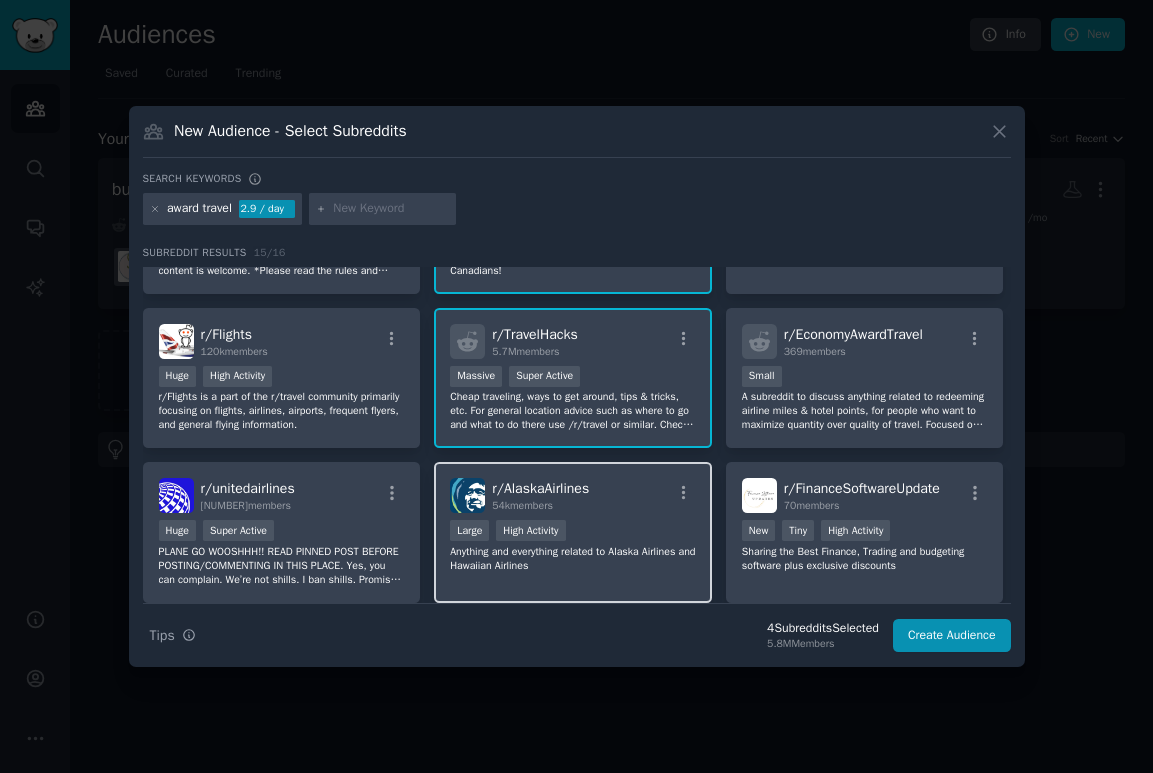 click at bounding box center (467, 495) 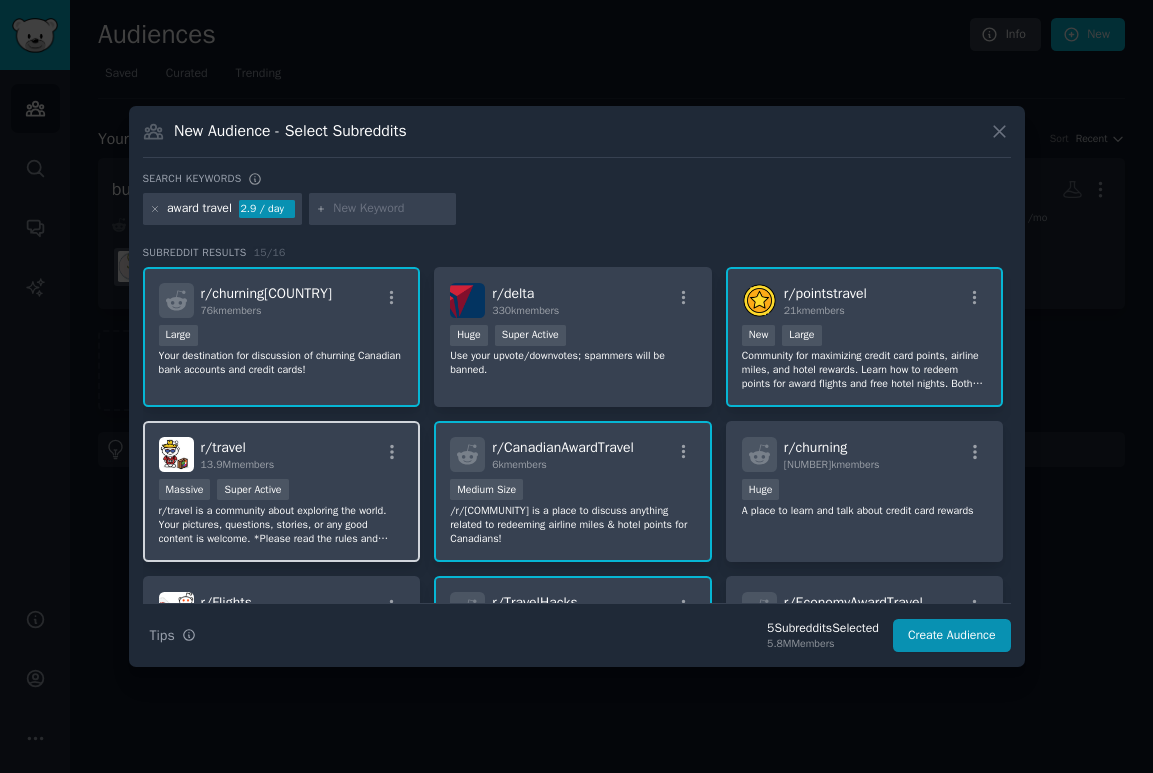 scroll, scrollTop: 0, scrollLeft: 0, axis: both 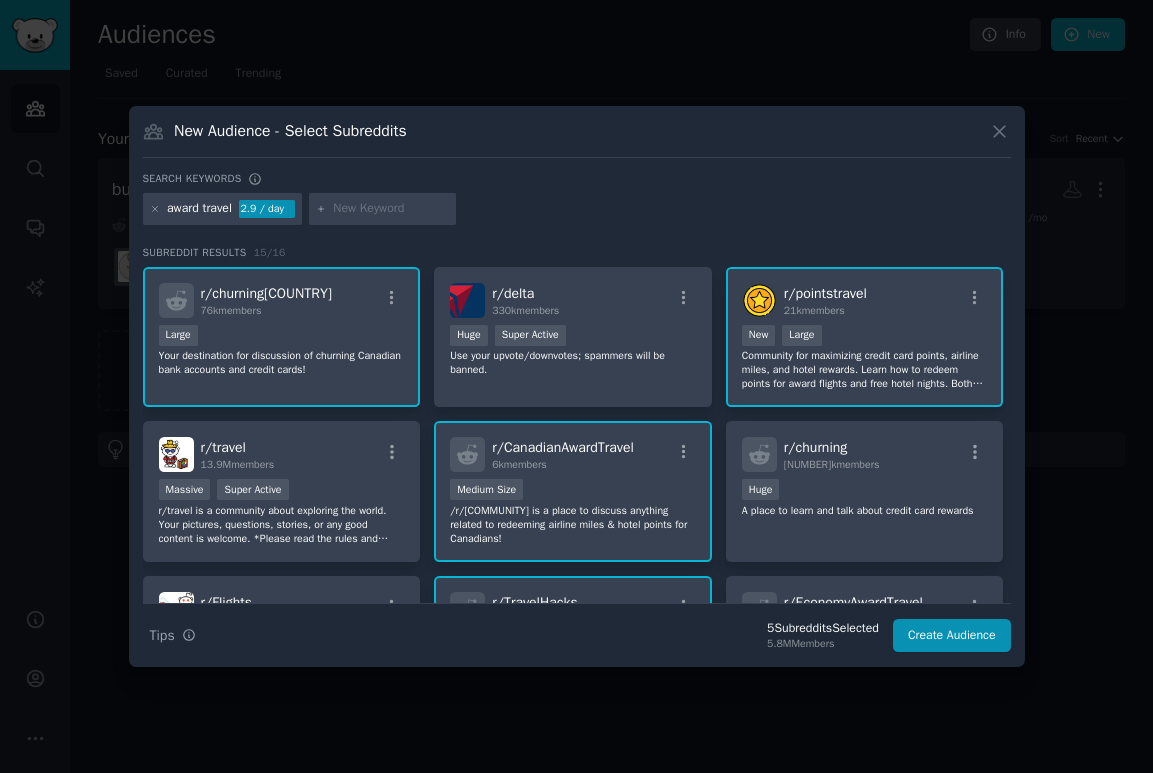 click at bounding box center [391, 209] 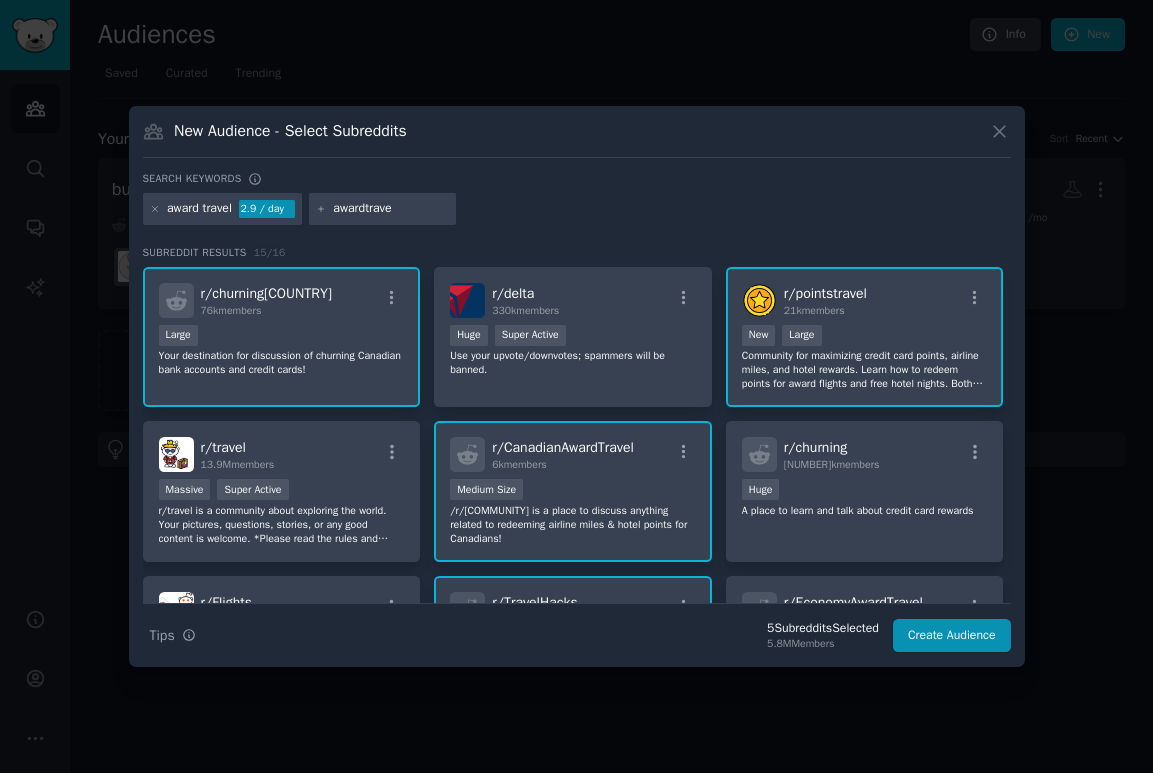 type on "awardtravel" 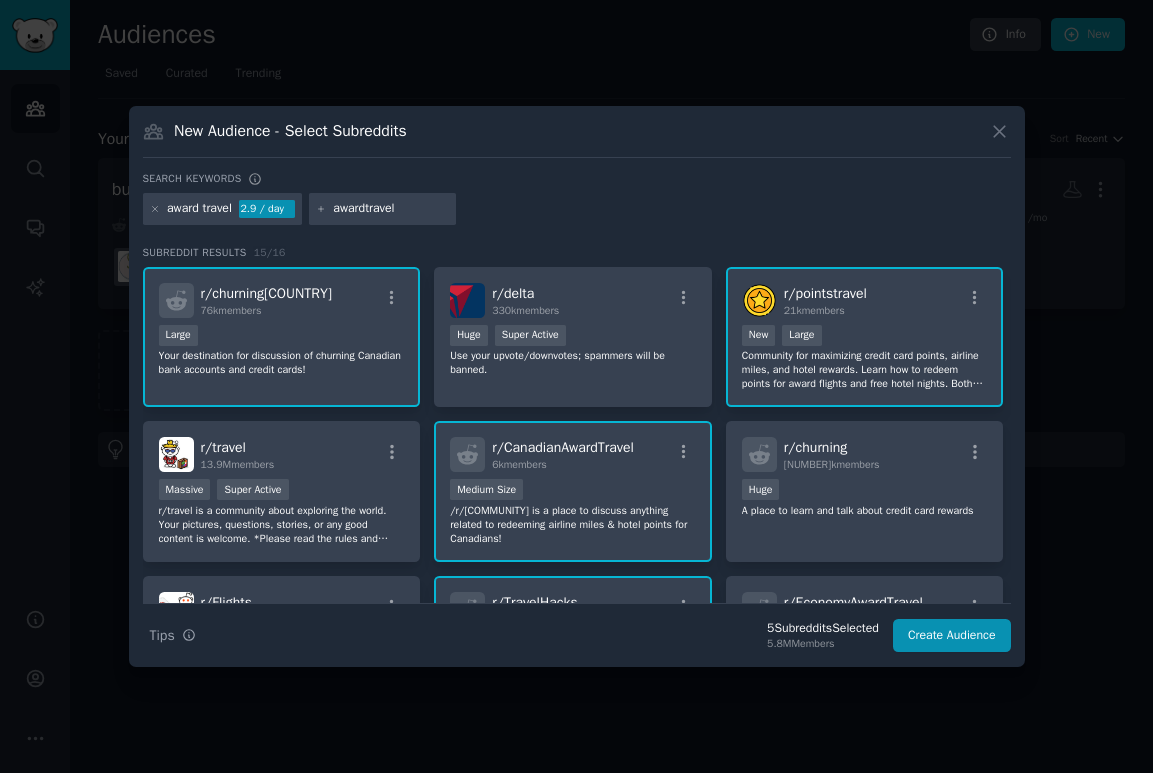 type 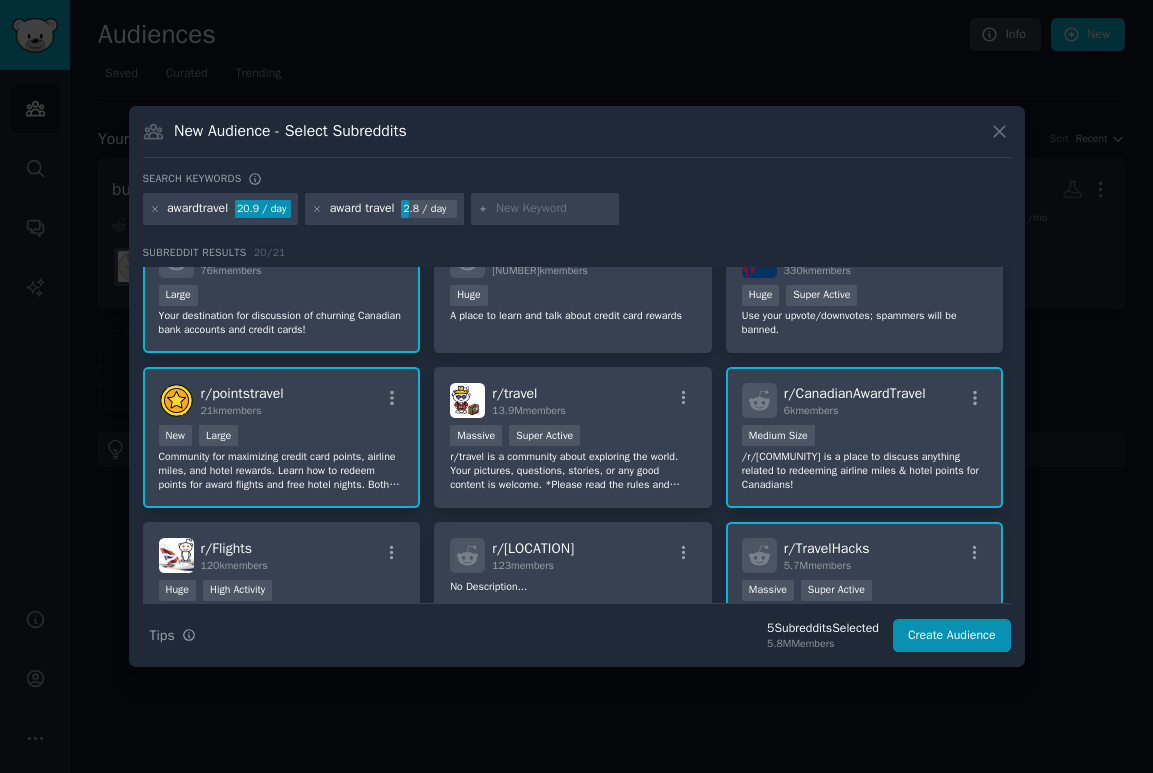 scroll, scrollTop: 41, scrollLeft: 0, axis: vertical 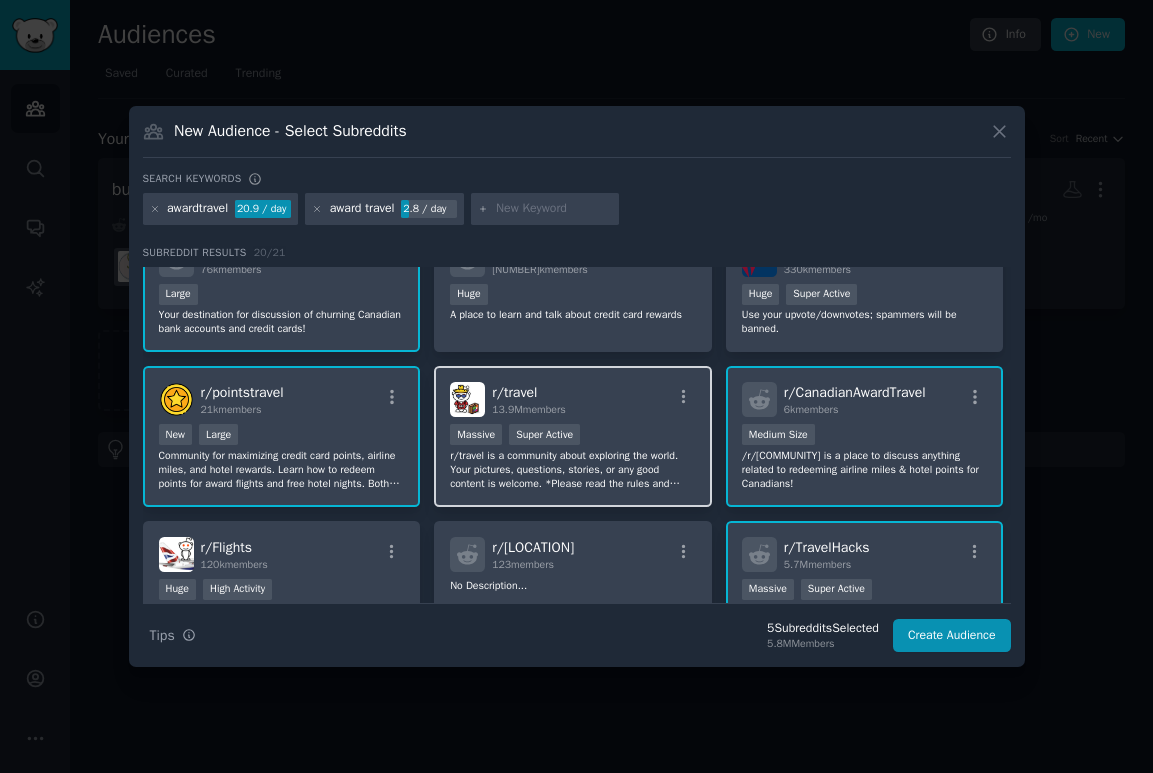 click on "r/ travel 13.9M  members" at bounding box center [573, 399] 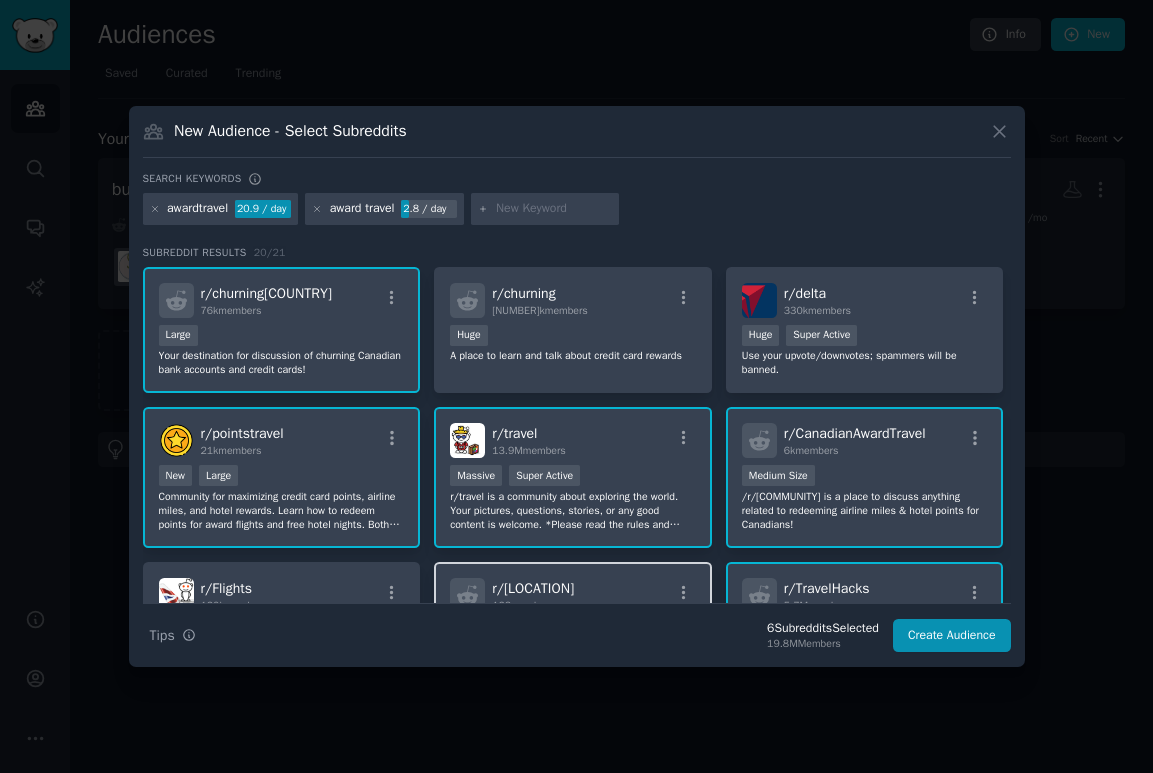 scroll, scrollTop: 0, scrollLeft: 0, axis: both 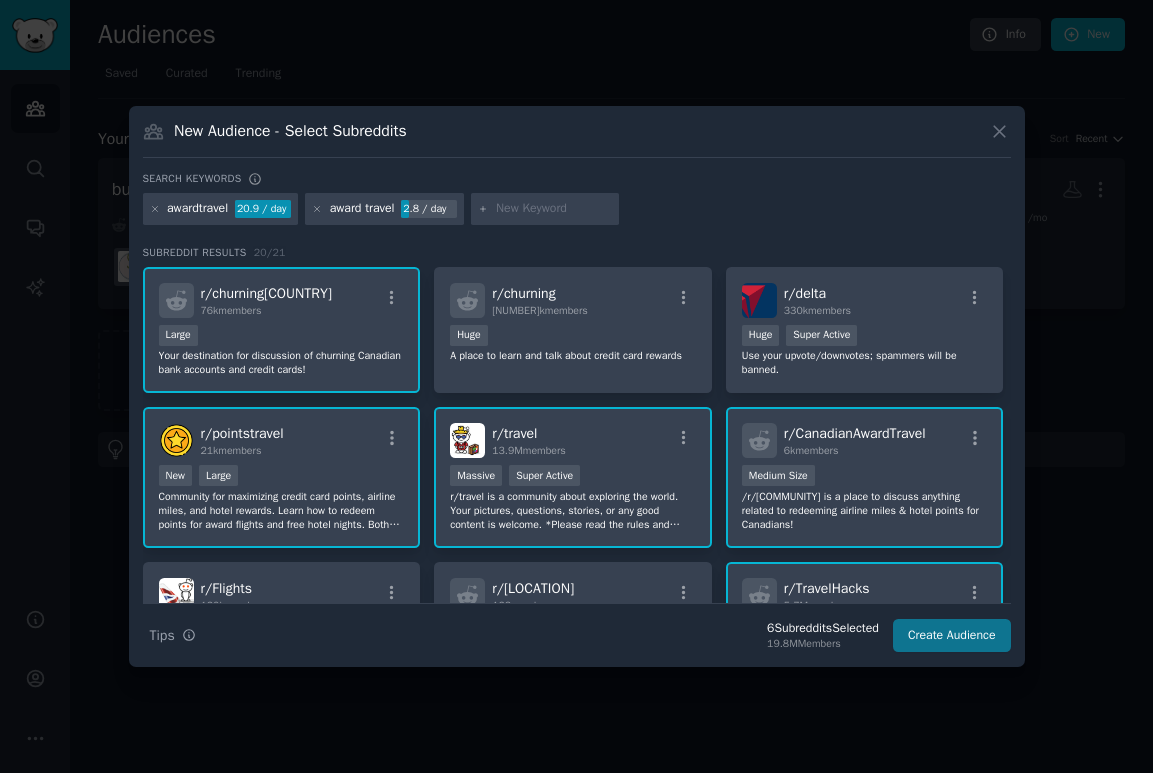 click on "Create Audience" at bounding box center [952, 636] 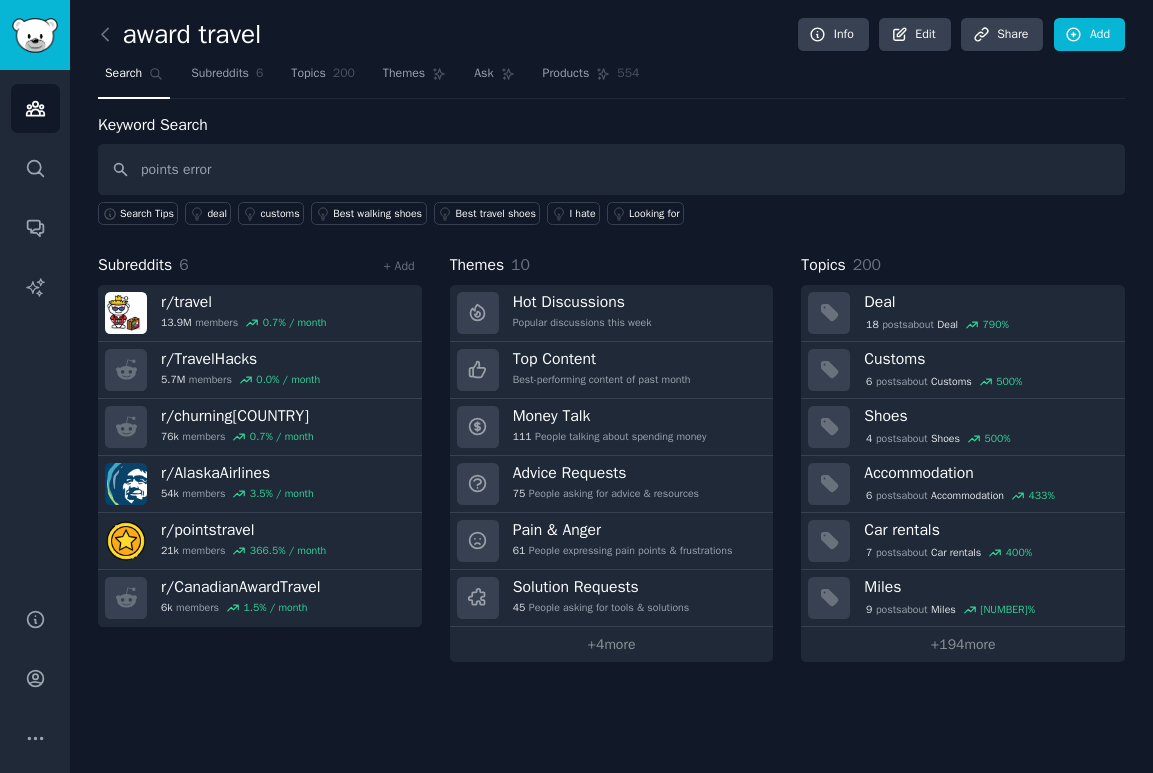 type on "points error" 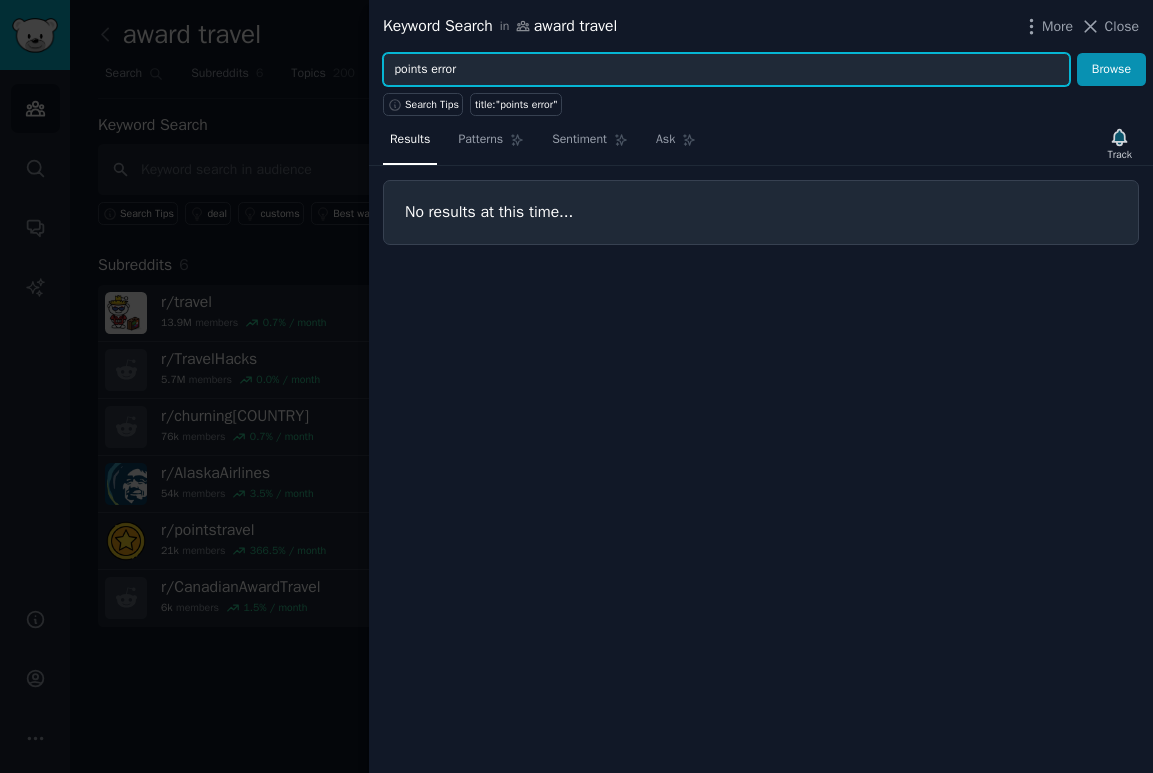 drag, startPoint x: 483, startPoint y: 73, endPoint x: 343, endPoint y: 55, distance: 141.1524 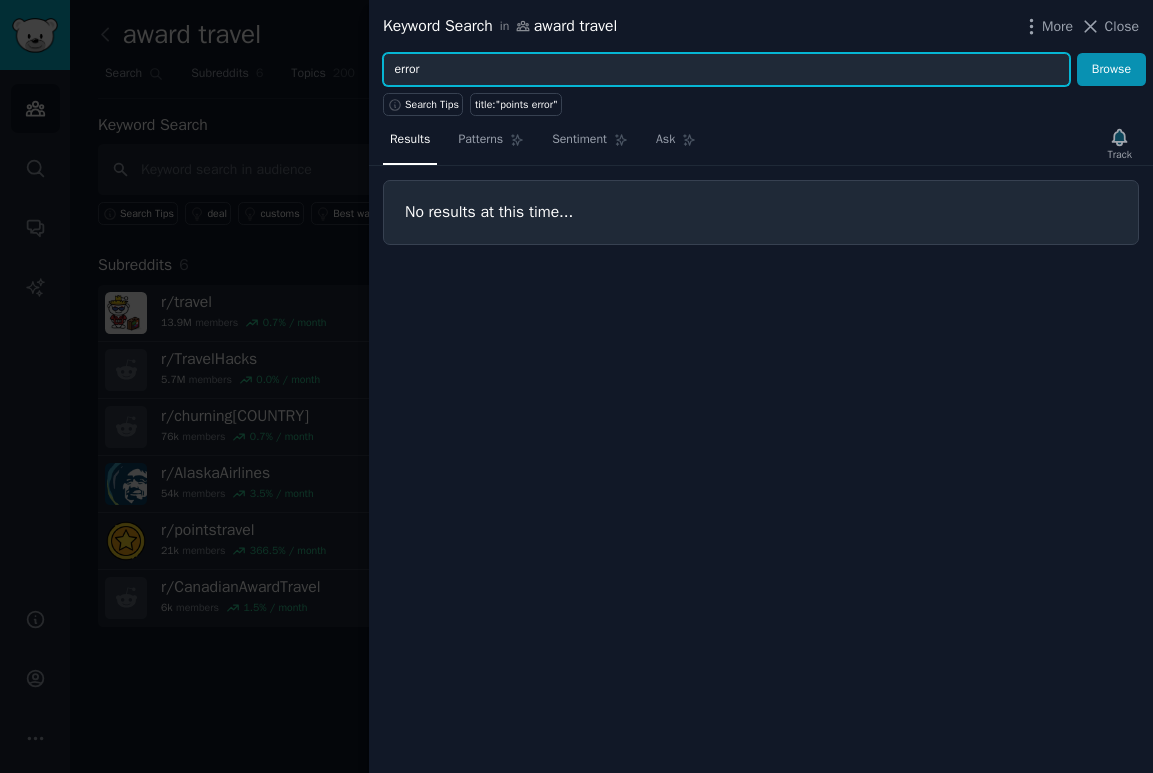 click on "Browse" at bounding box center [1111, 70] 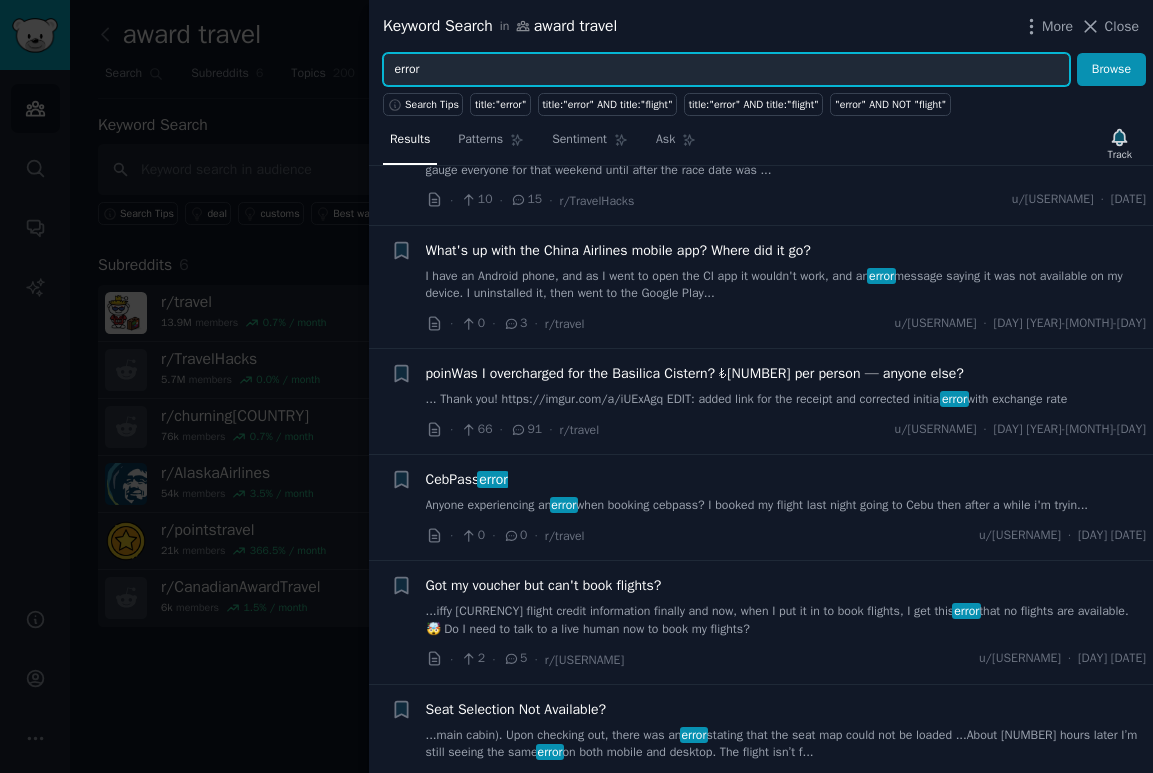 scroll, scrollTop: 1072, scrollLeft: 0, axis: vertical 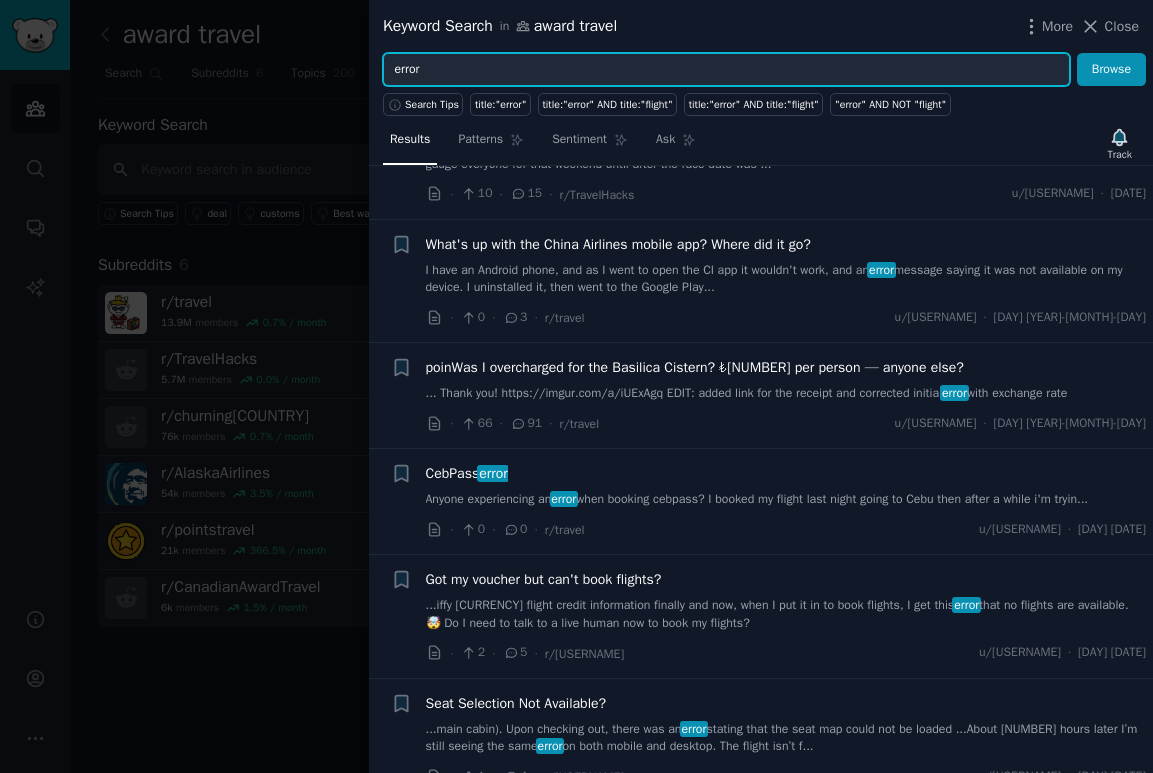 drag, startPoint x: 470, startPoint y: 77, endPoint x: 316, endPoint y: 46, distance: 157.08914 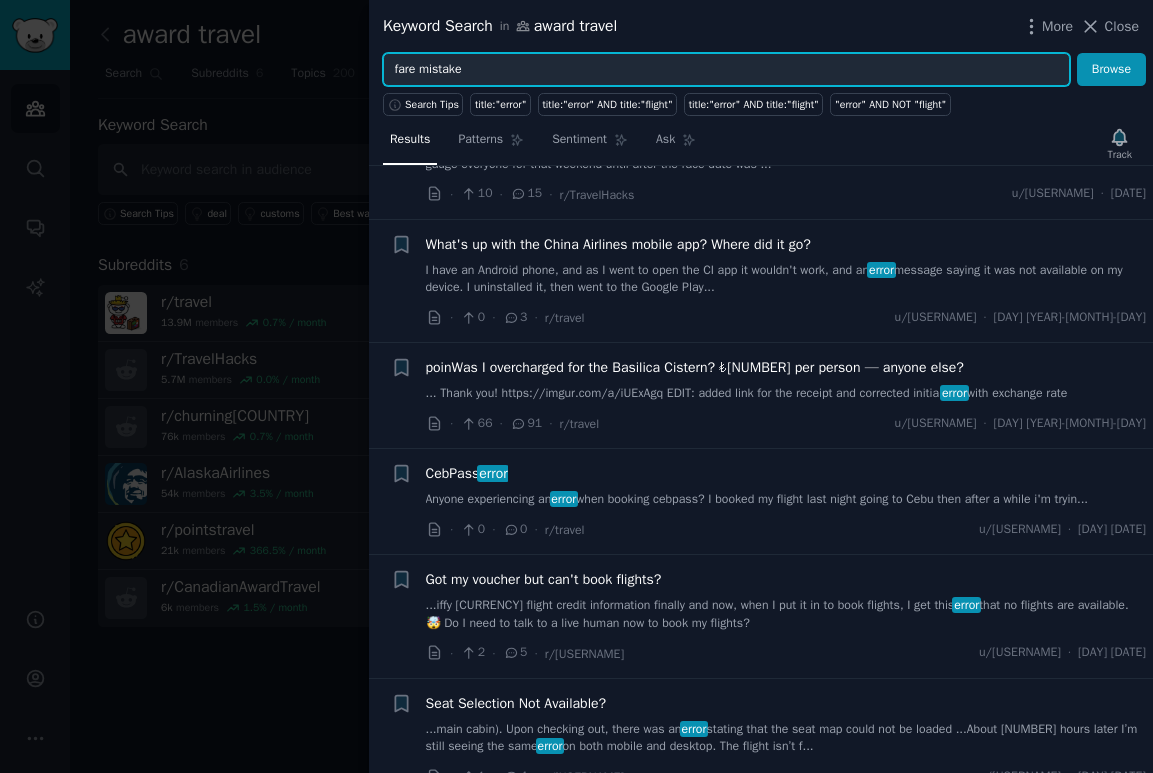 click on "Browse" at bounding box center (1111, 70) 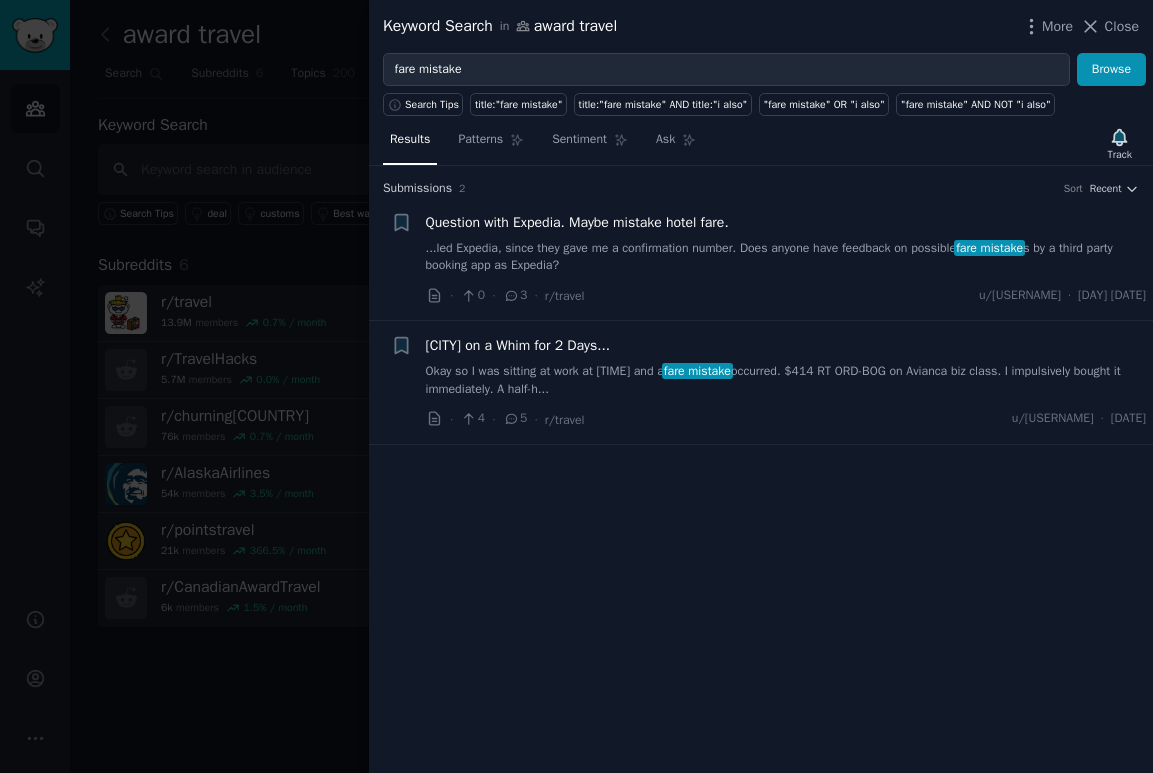 click on "Okay so I was sitting at work at 1am and a fare mistake occurred. $[PRICE] RT ORD-BOG on Avianca biz class. I impulsively bought it immediately. A half-h..." at bounding box center [786, 380] 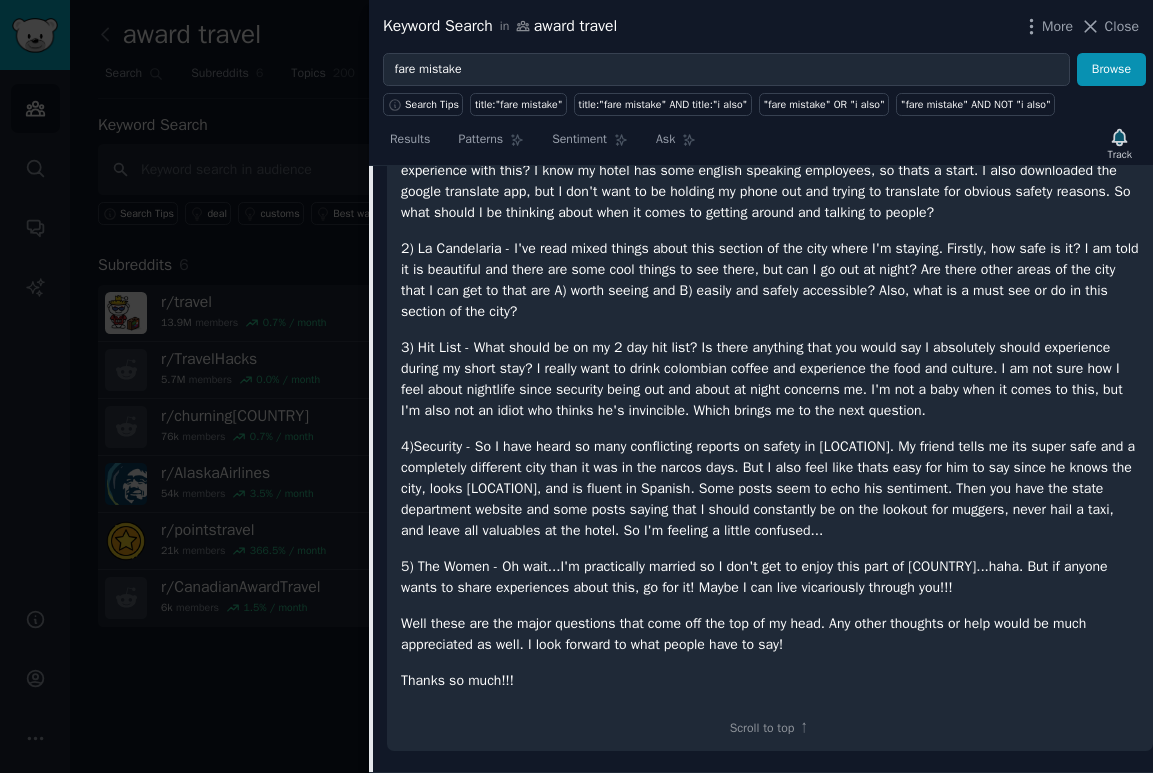 scroll, scrollTop: 875, scrollLeft: 0, axis: vertical 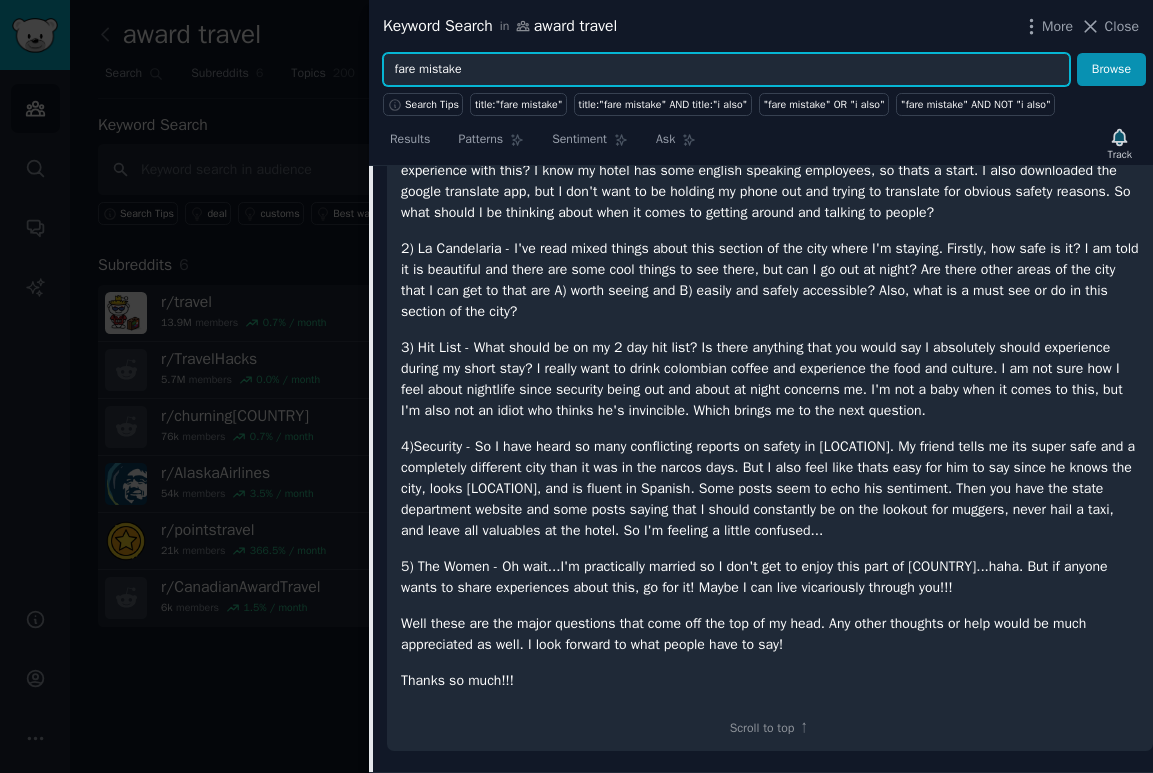 drag, startPoint x: 537, startPoint y: 81, endPoint x: 376, endPoint y: 35, distance: 167.44252 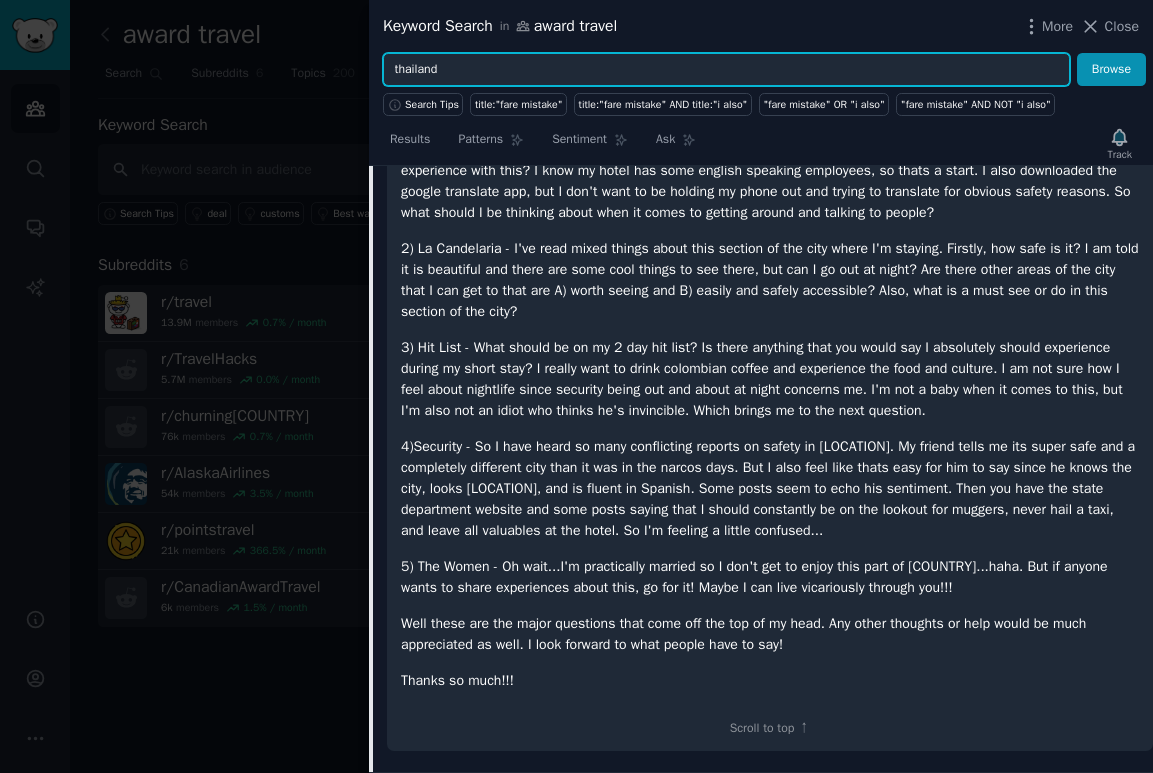 click on "Browse" at bounding box center [1111, 70] 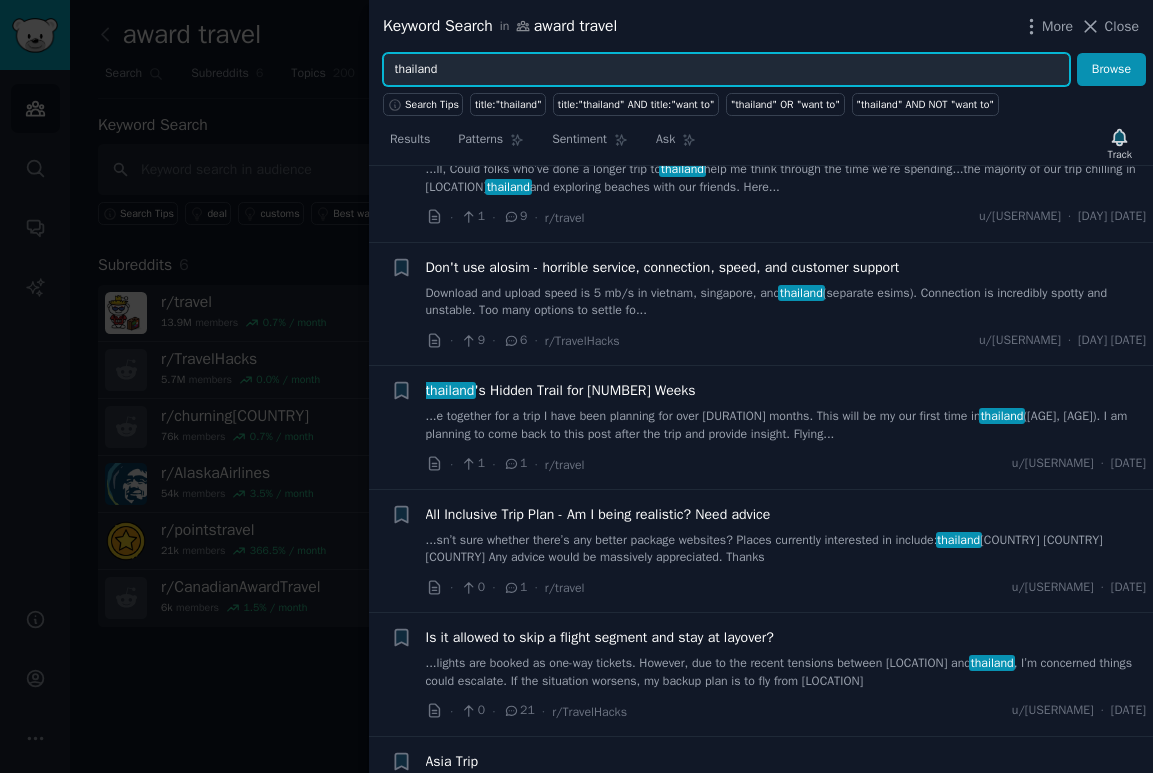 scroll, scrollTop: 705, scrollLeft: 0, axis: vertical 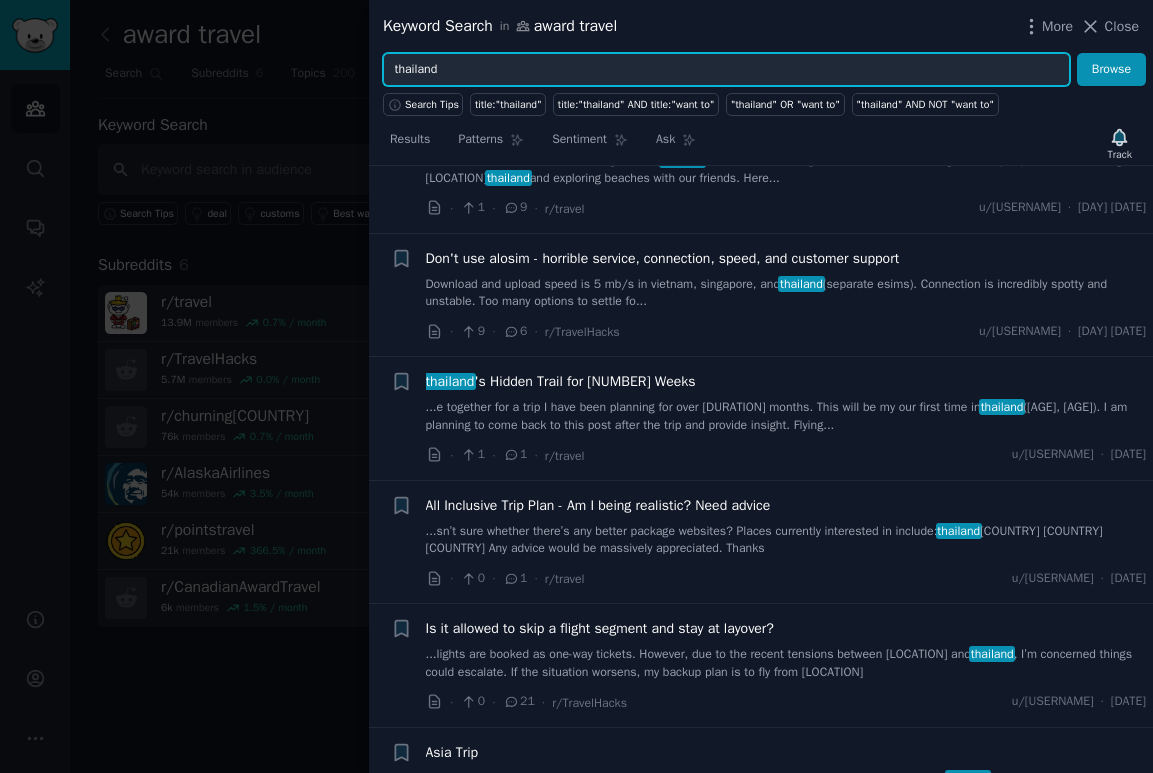 click on "thailand" at bounding box center [726, 70] 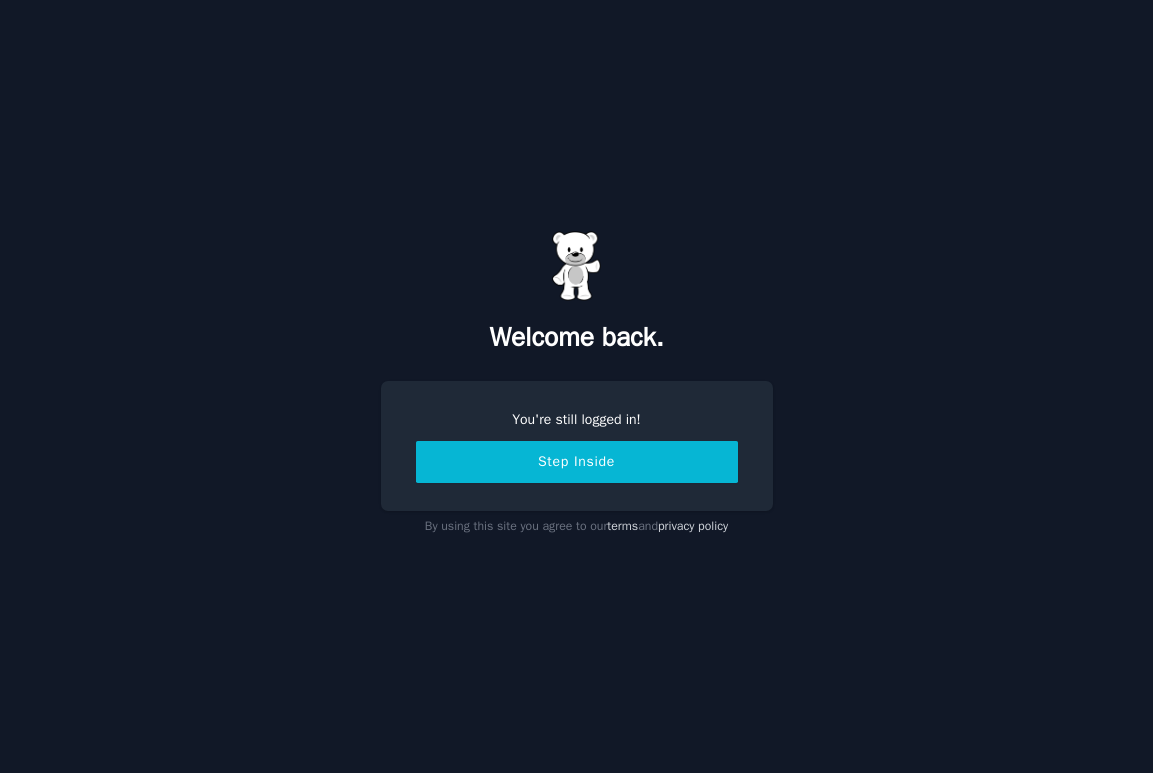 scroll, scrollTop: 0, scrollLeft: 0, axis: both 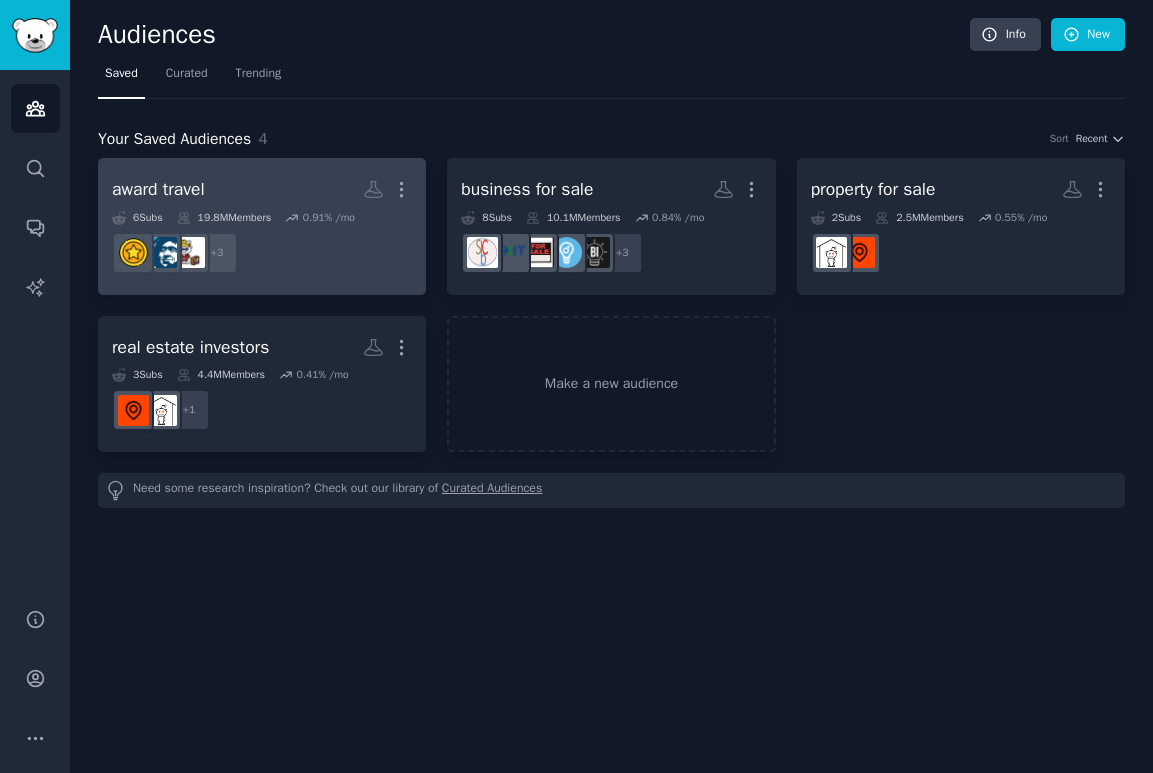 click on "[NUMBER]  Members" at bounding box center (224, 218) 